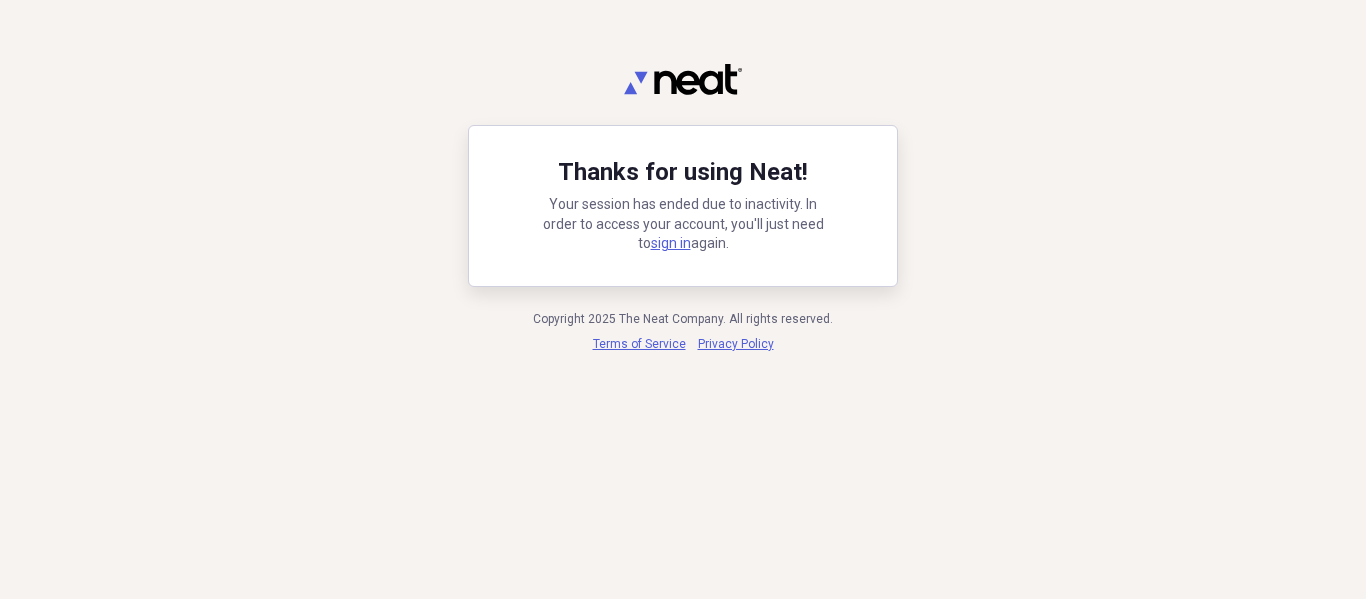 scroll, scrollTop: 0, scrollLeft: 0, axis: both 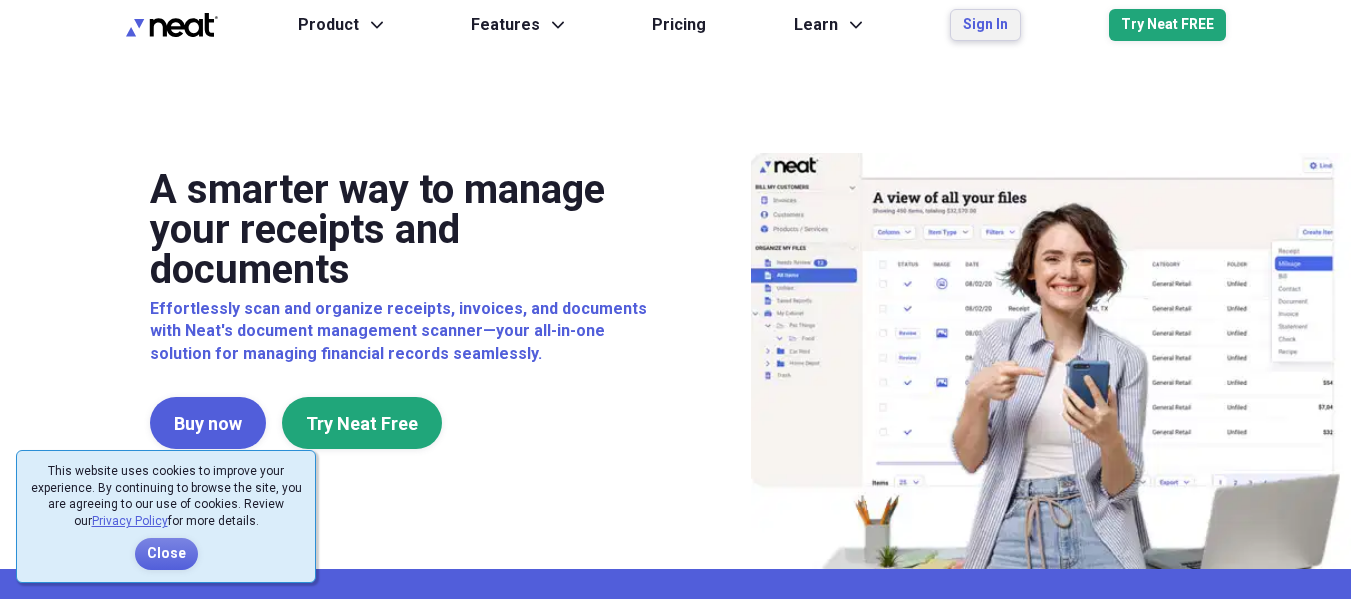 click on "Sign In" at bounding box center [985, 25] 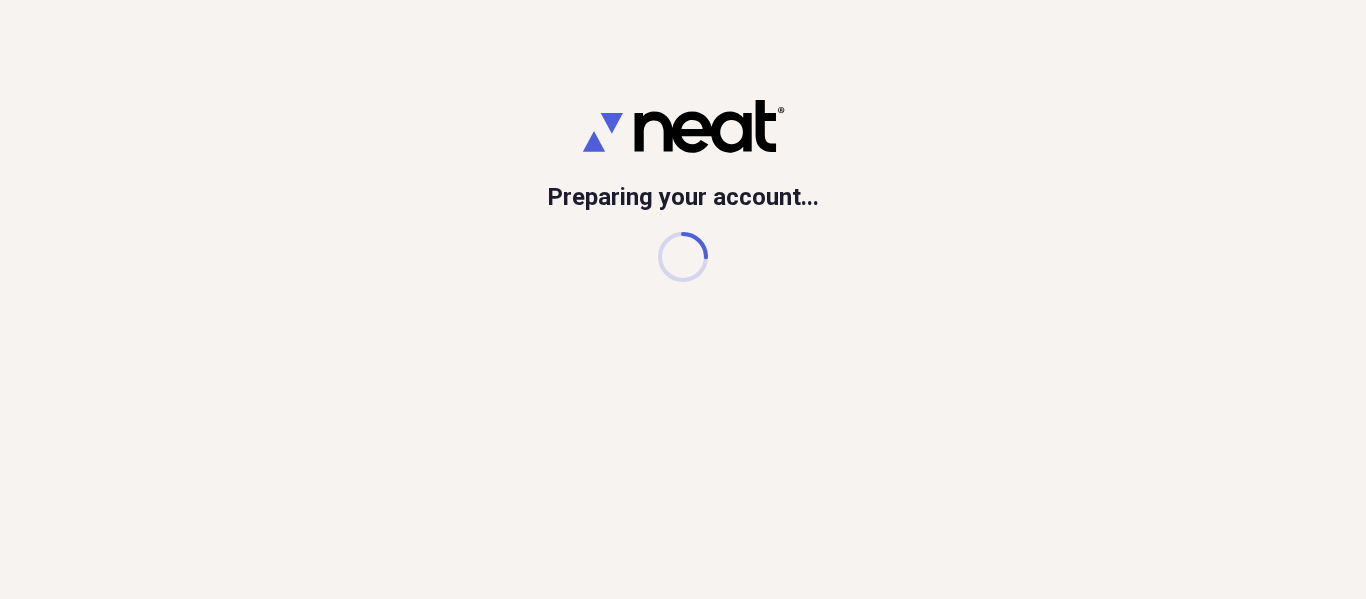 scroll, scrollTop: 0, scrollLeft: 0, axis: both 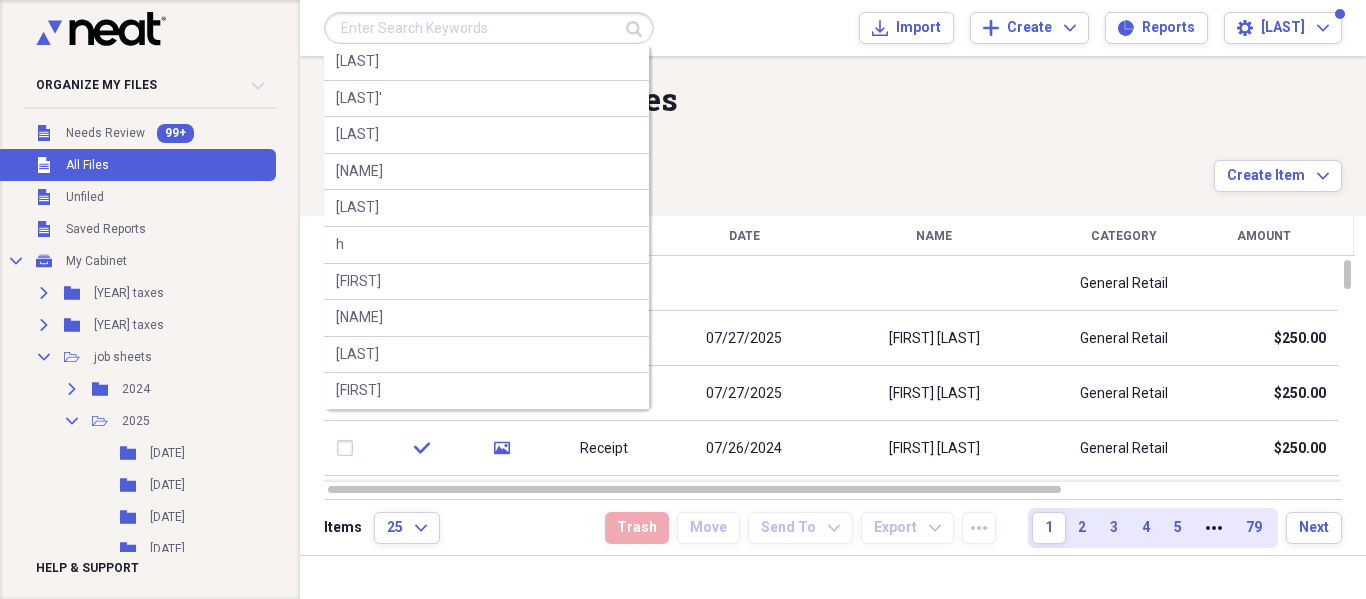 click at bounding box center (489, 28) 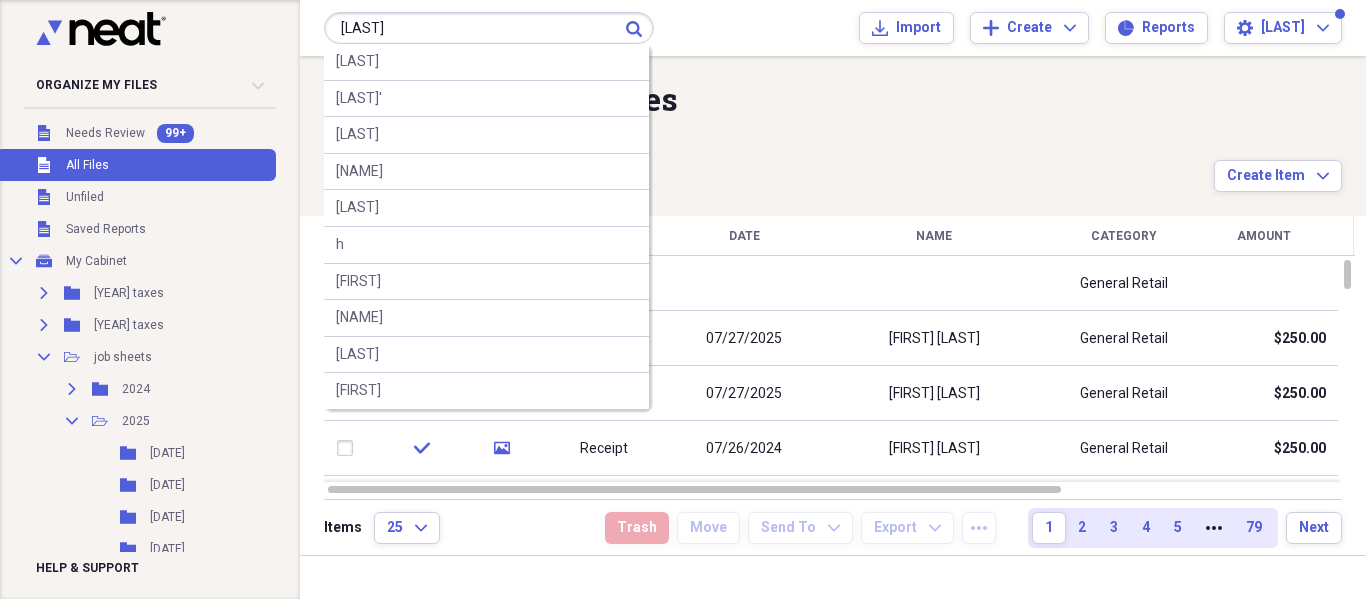 type on "[LAST]" 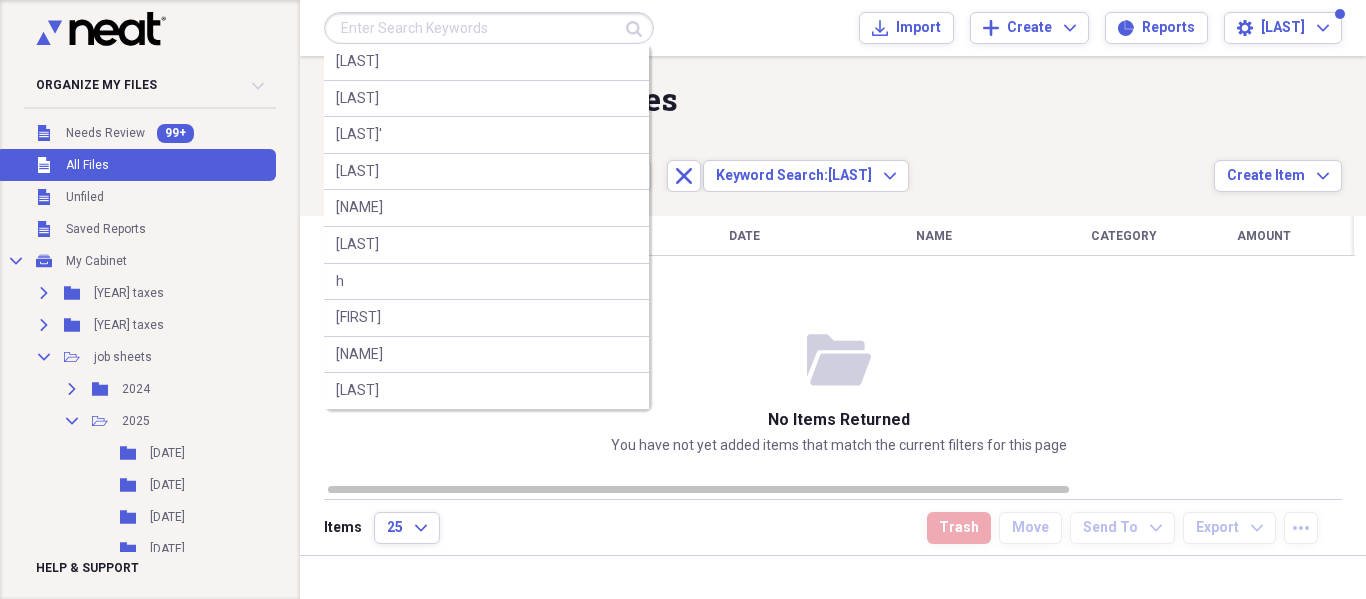click at bounding box center (489, 28) 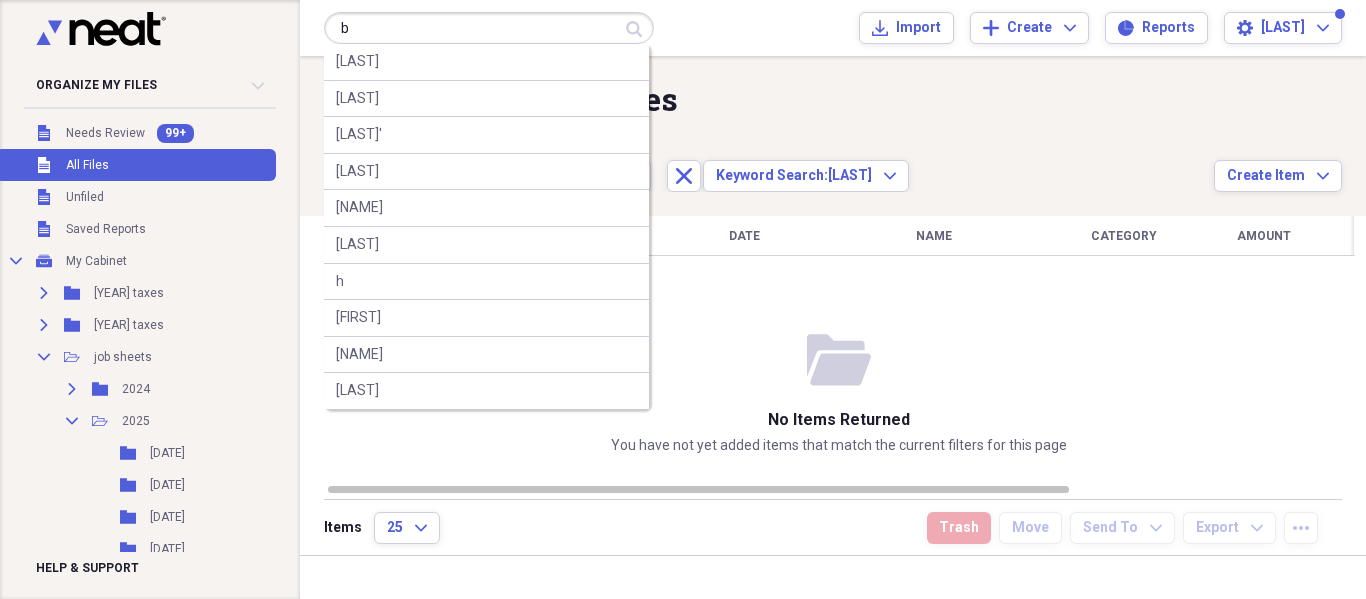 click on "b" at bounding box center [489, 28] 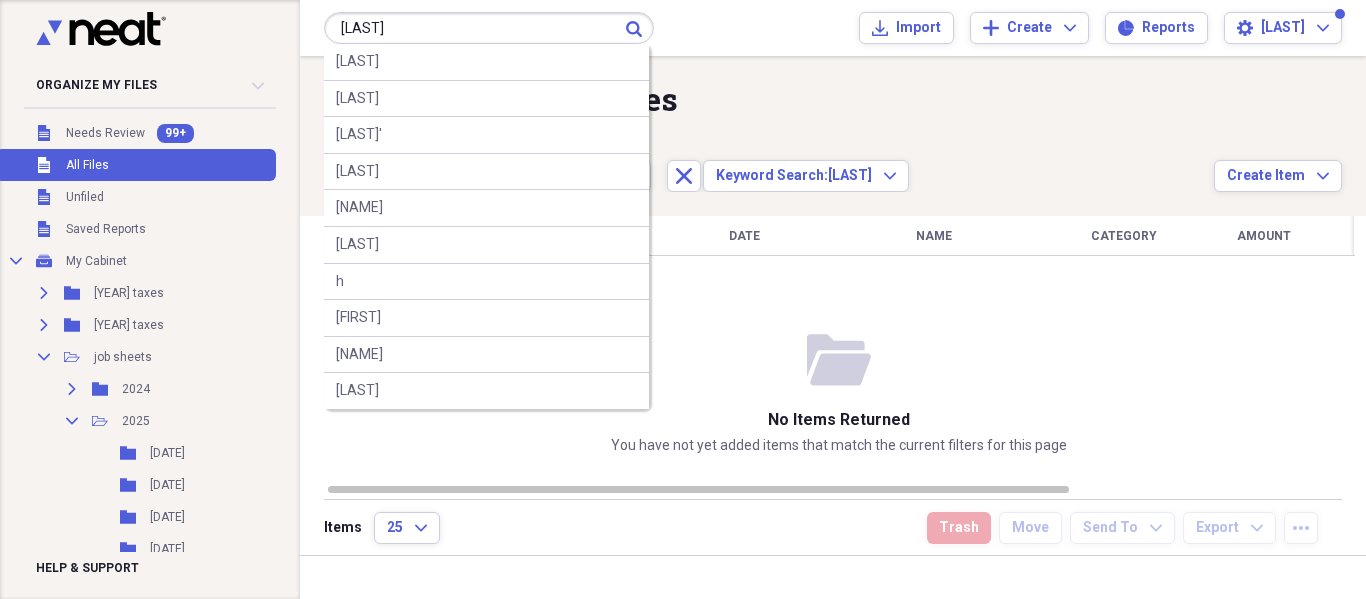 type on "[LAST]" 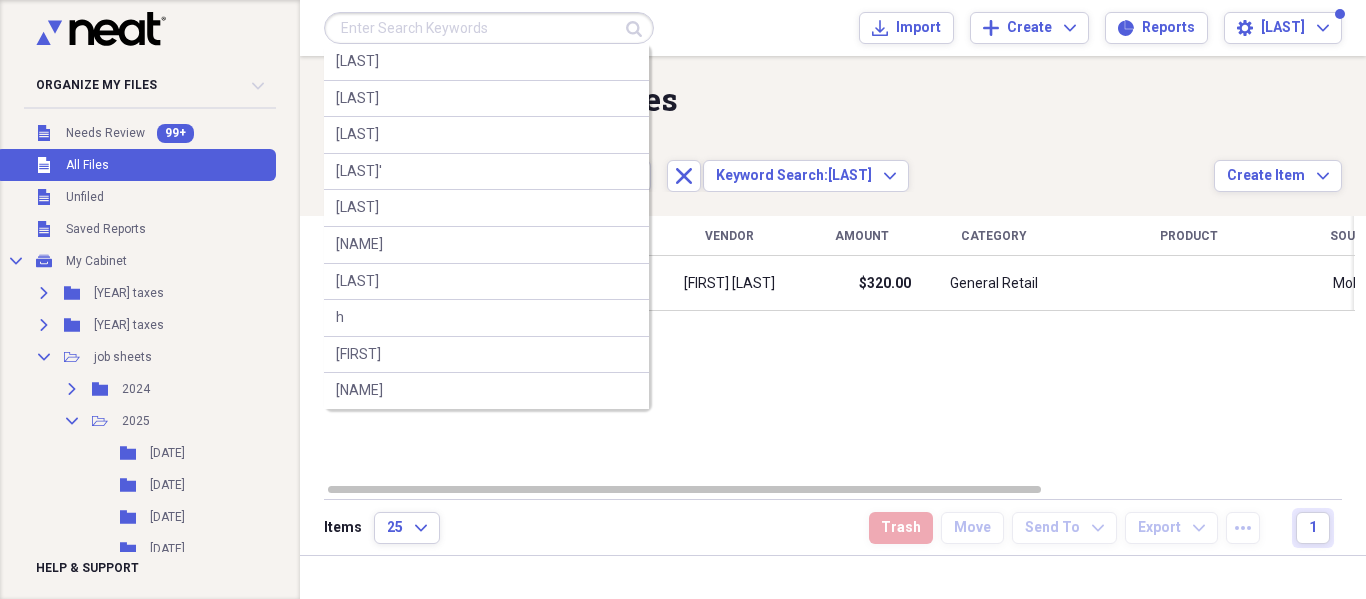click at bounding box center (489, 28) 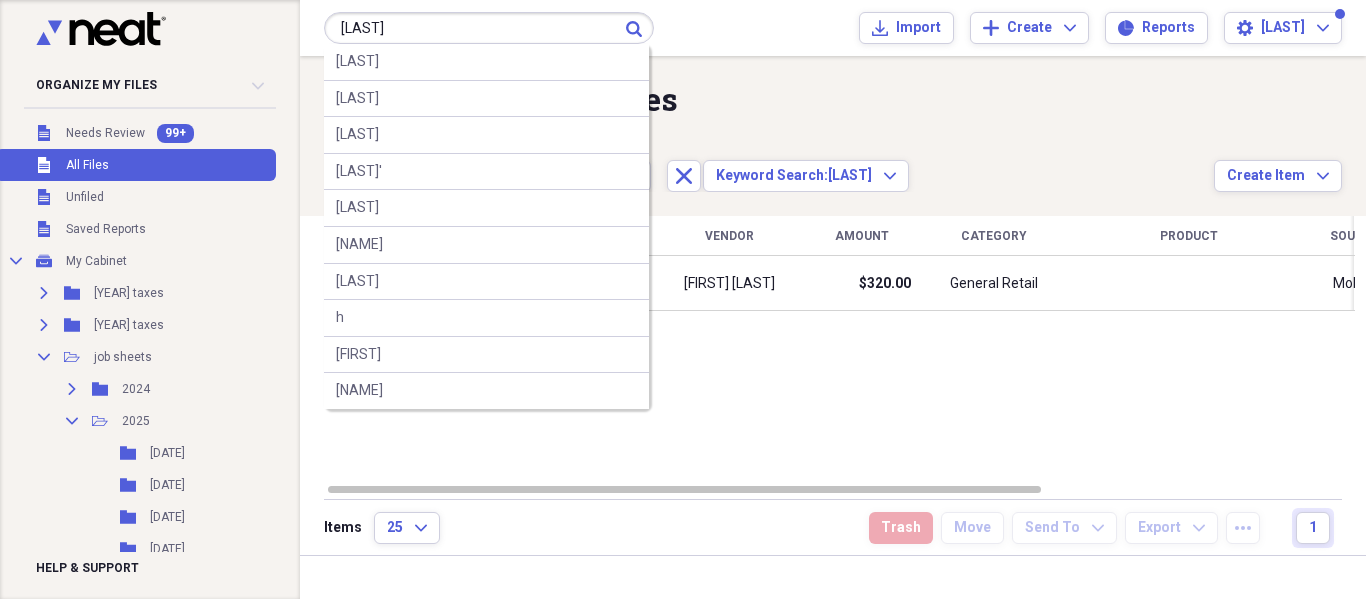 type on "[LAST]" 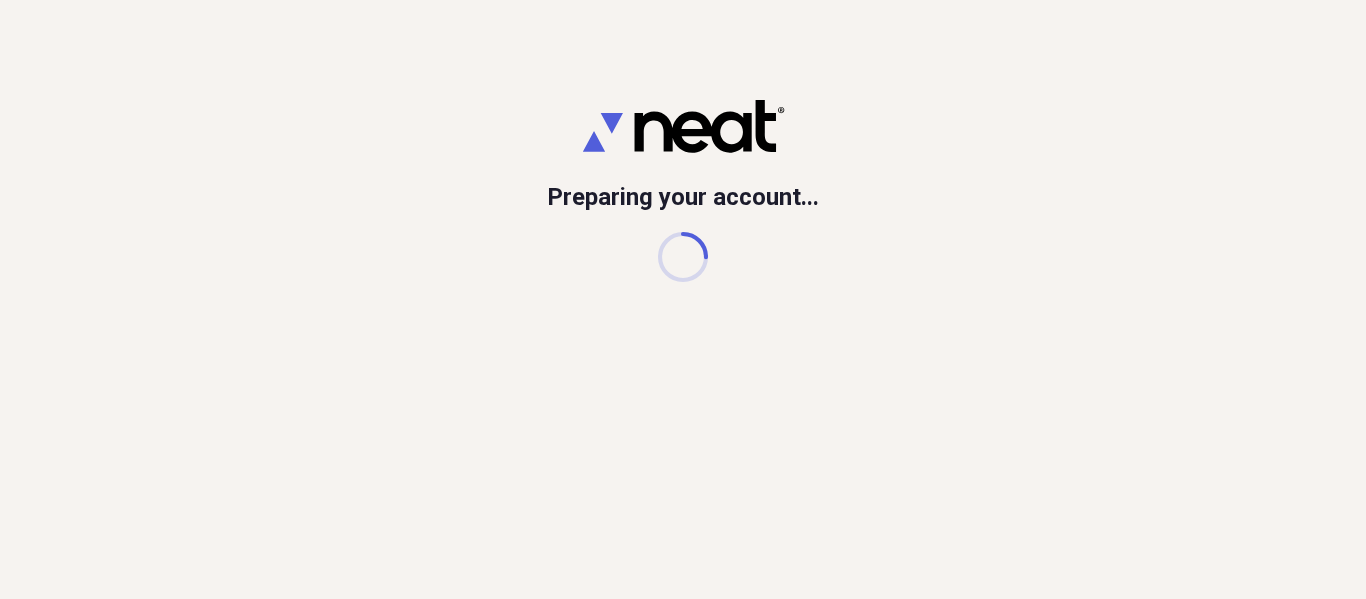scroll, scrollTop: 0, scrollLeft: 0, axis: both 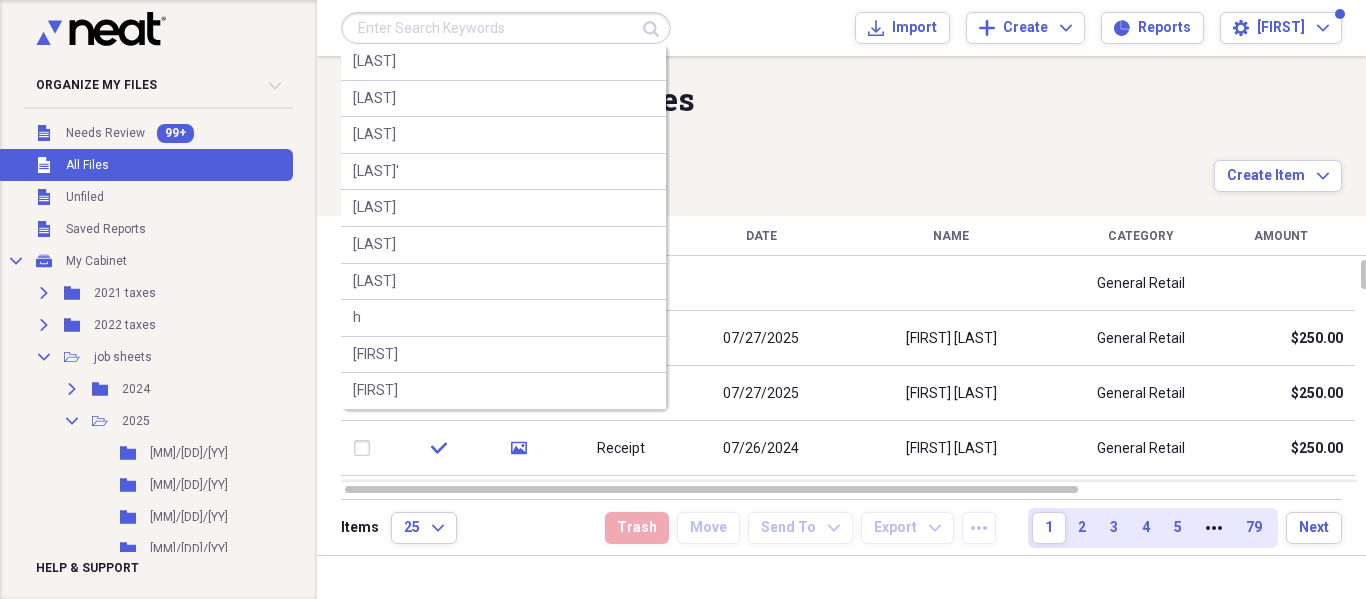 click at bounding box center [506, 28] 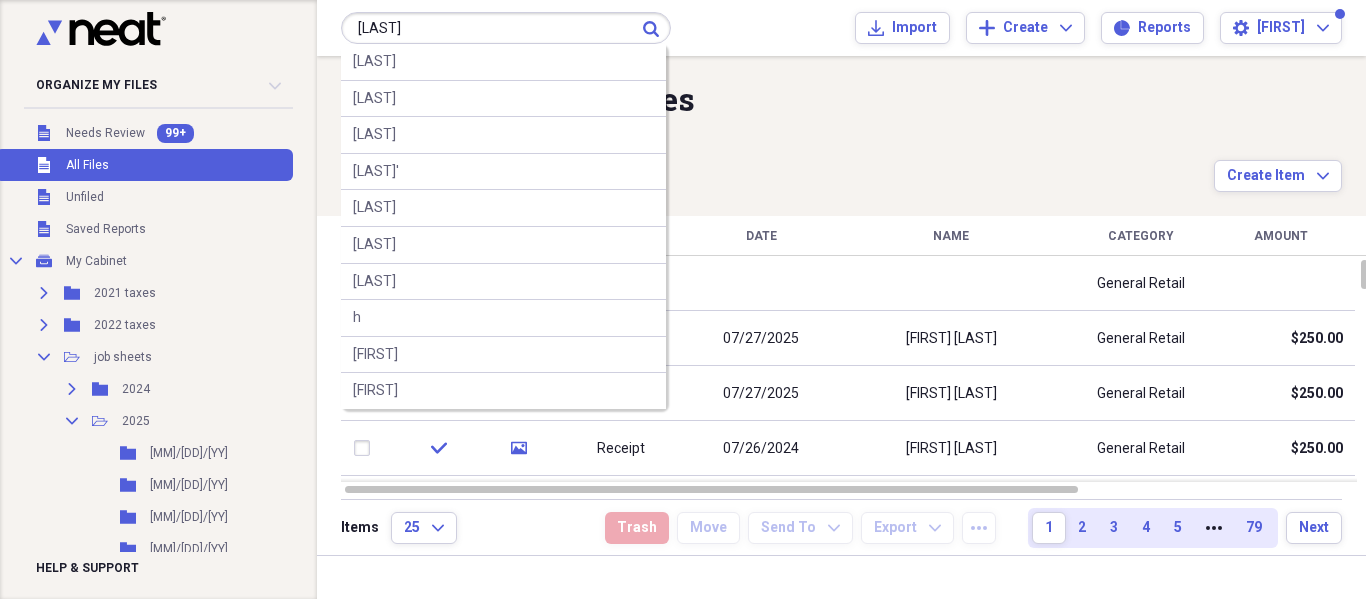 type on "[LAST]" 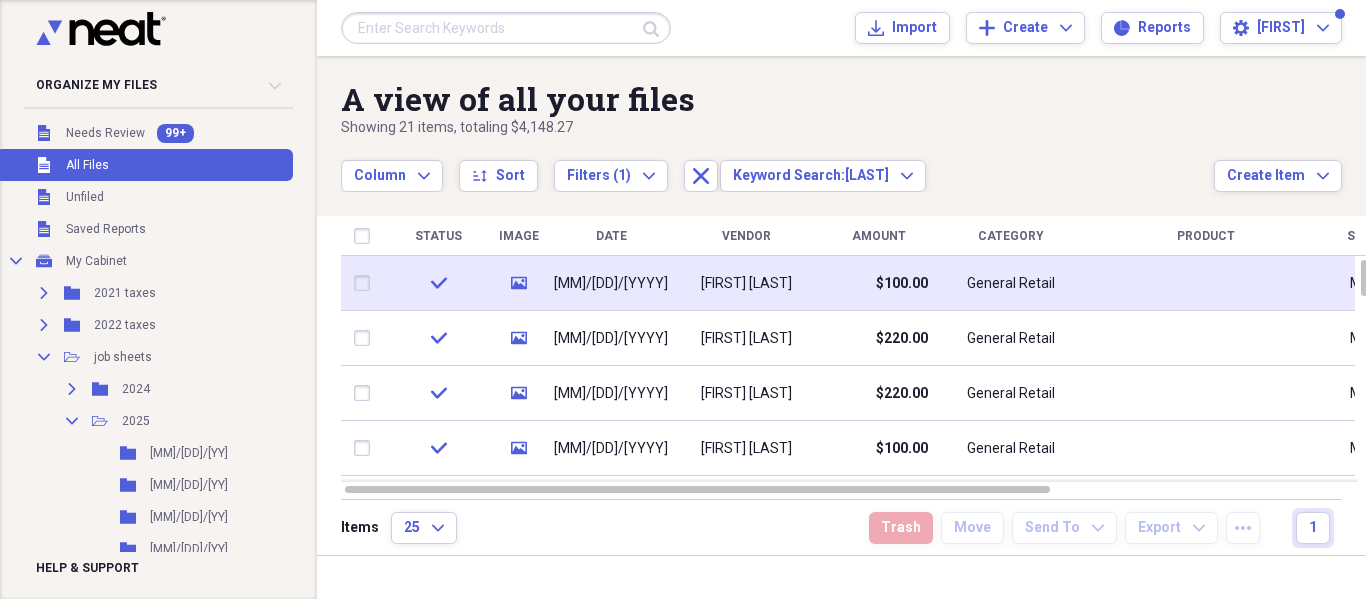 click on "[FIRST] [LAST]" at bounding box center [746, 284] 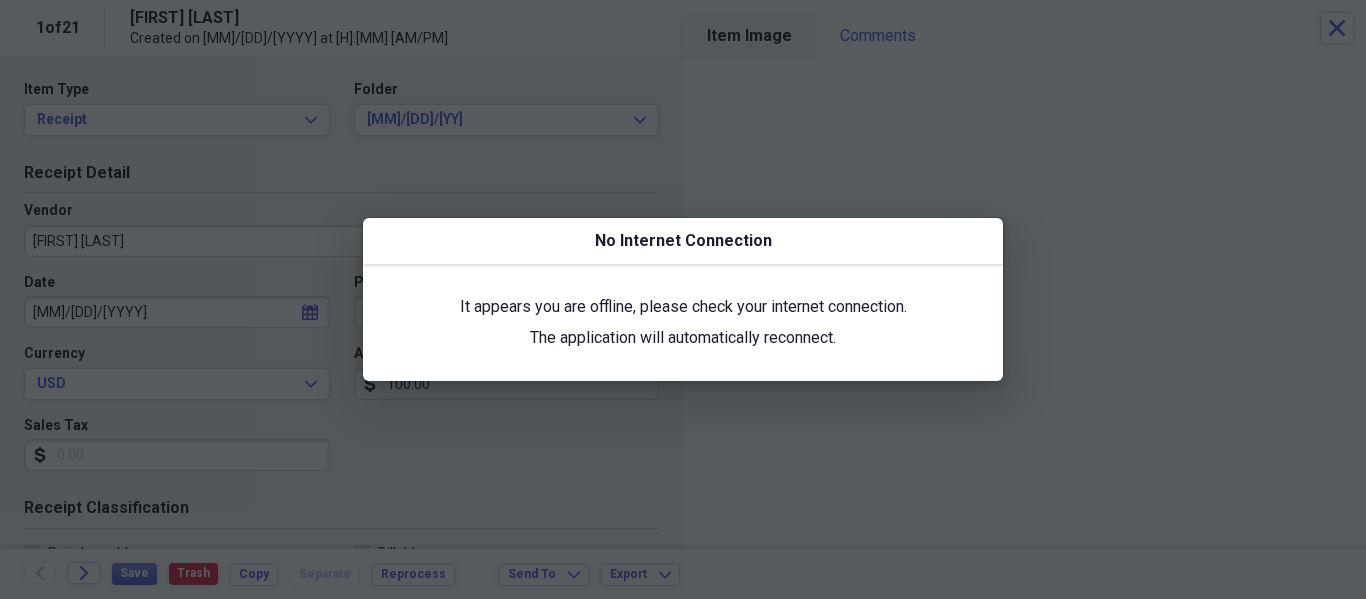 click at bounding box center [683, 299] 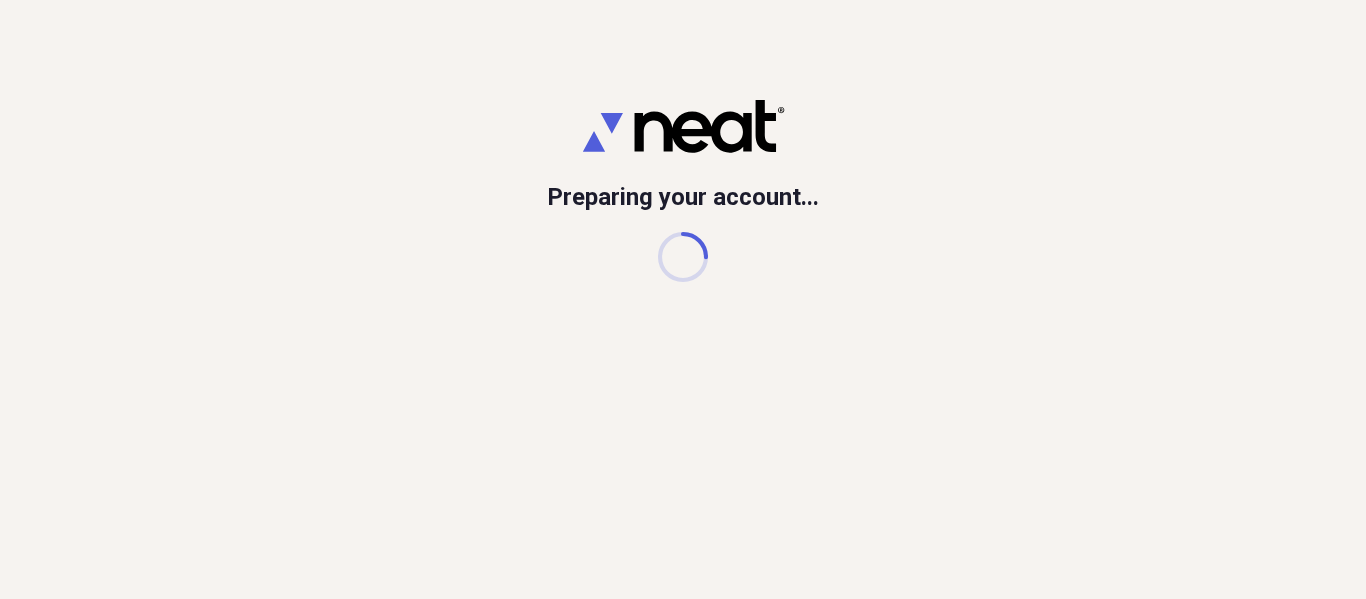 scroll, scrollTop: 0, scrollLeft: 0, axis: both 